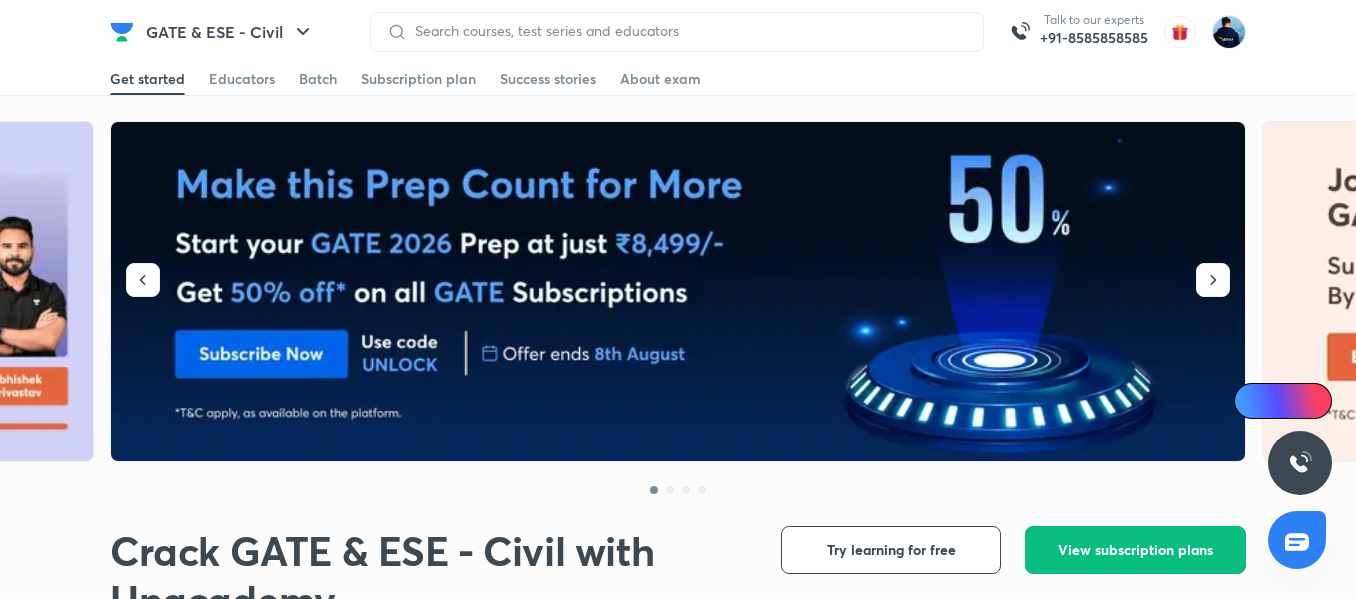 scroll, scrollTop: 0, scrollLeft: 0, axis: both 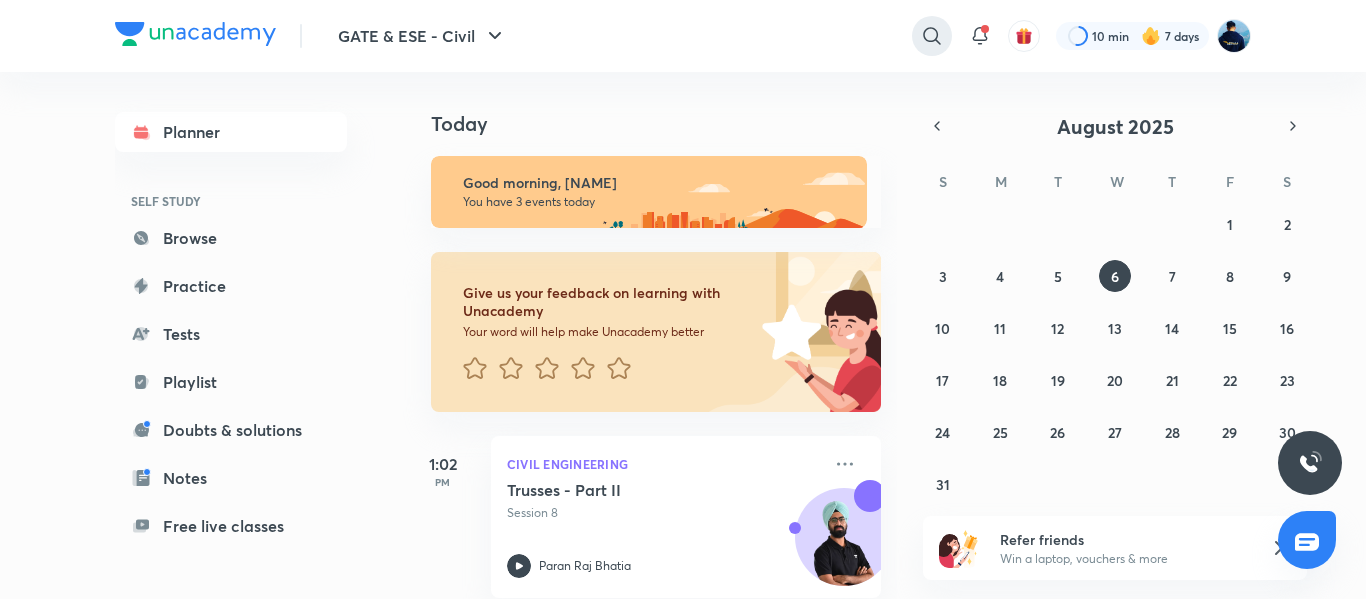 click 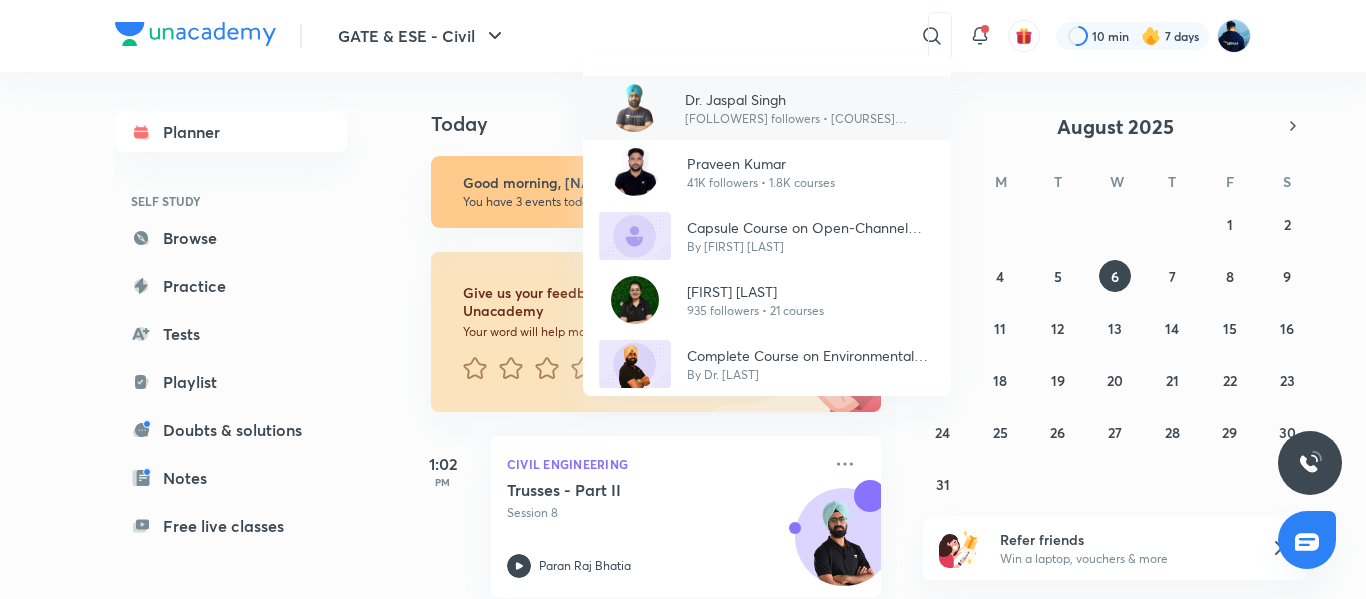 click at bounding box center [634, 108] 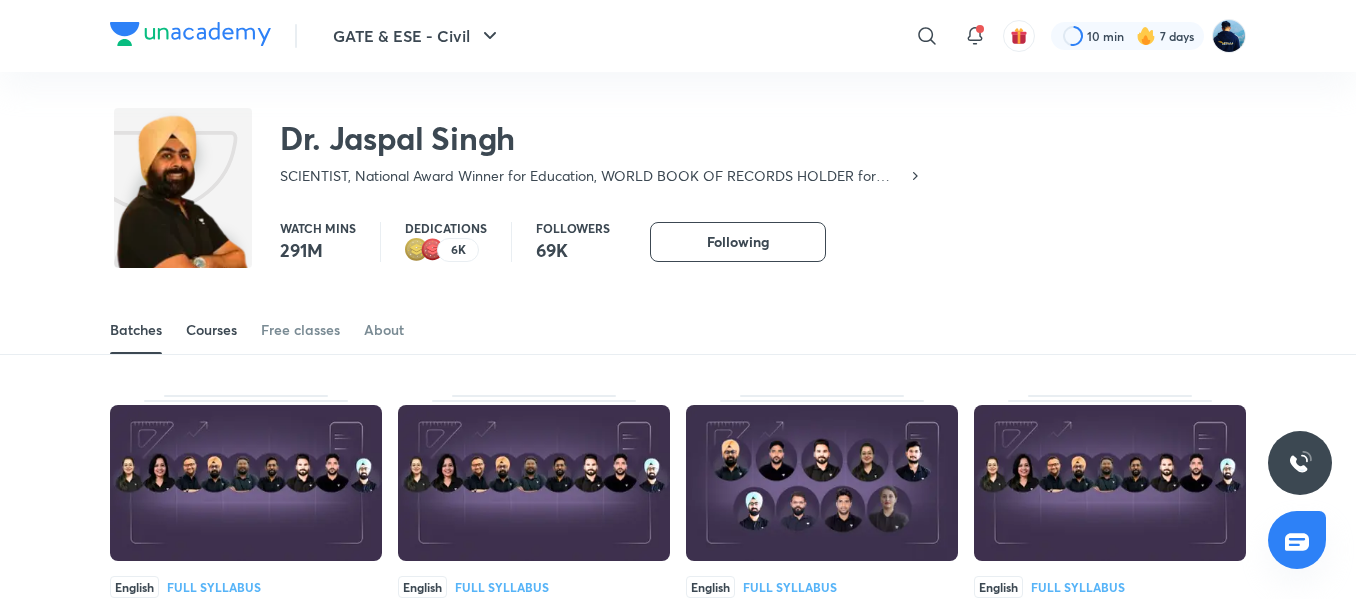 click on "Courses" at bounding box center [211, 330] 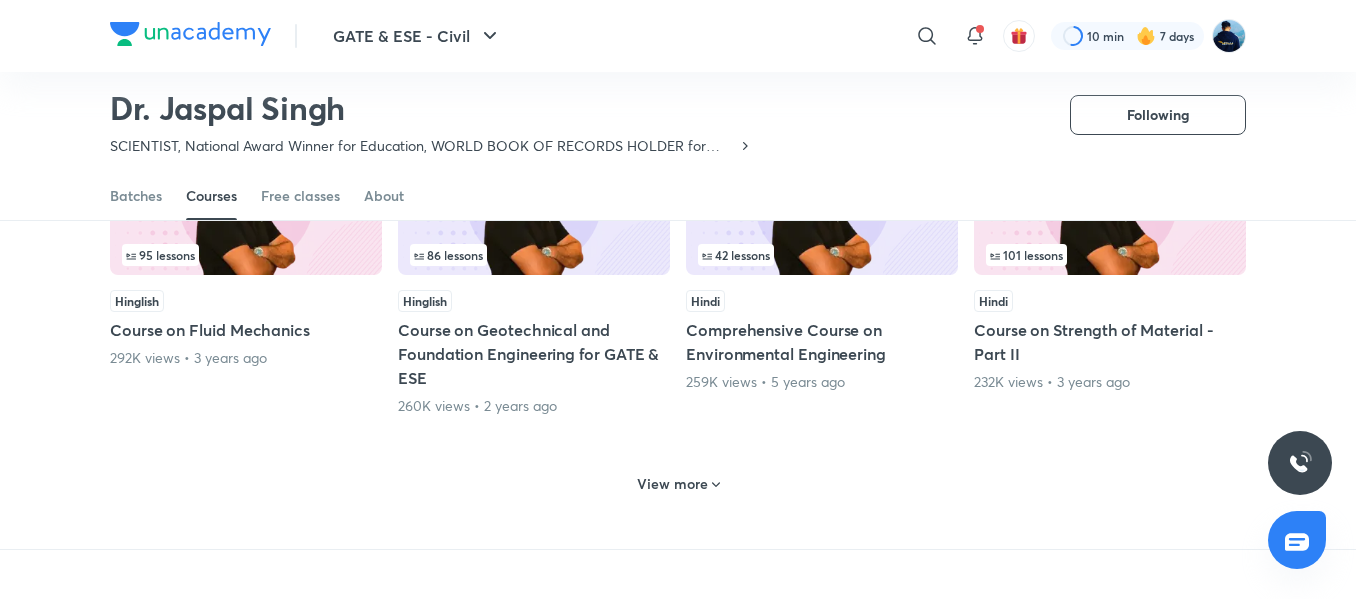scroll, scrollTop: 1031, scrollLeft: 0, axis: vertical 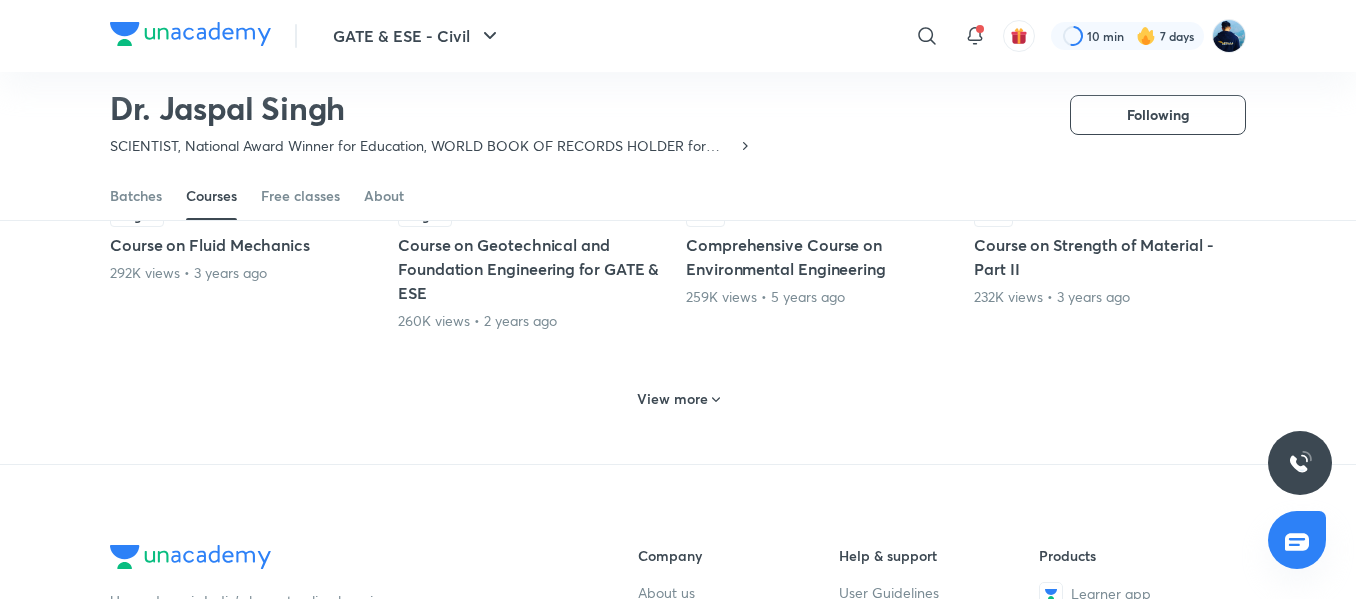 click on "View more" at bounding box center [678, 397] 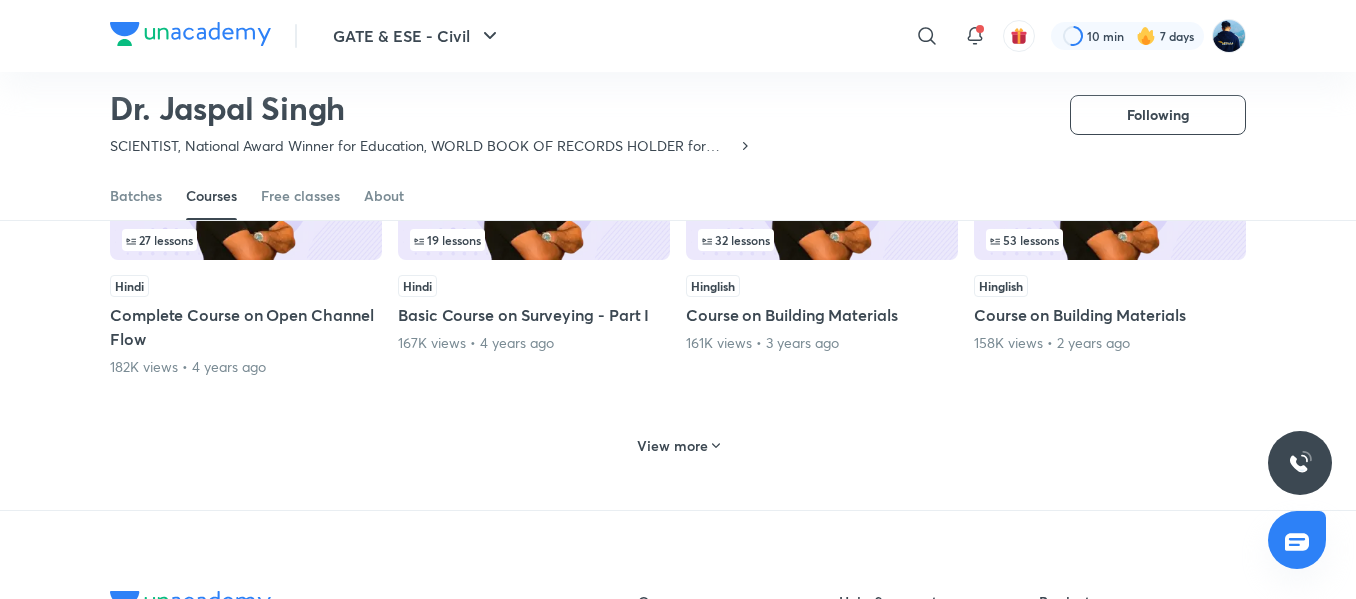 scroll, scrollTop: 1978, scrollLeft: 0, axis: vertical 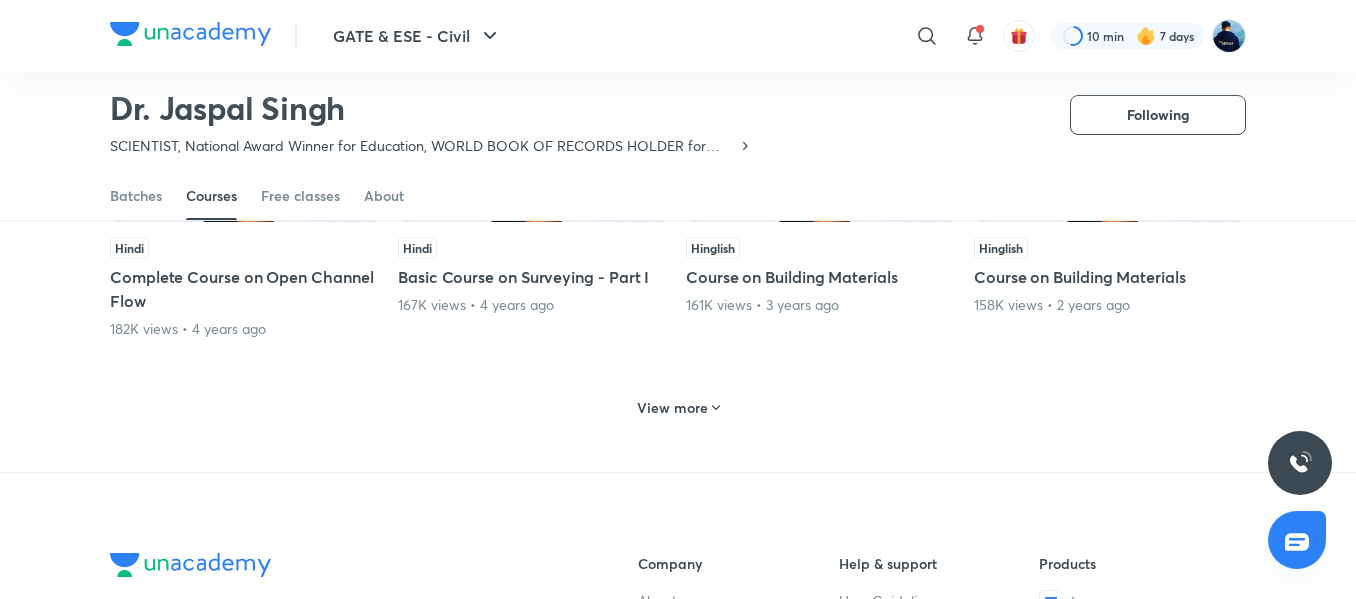 click on "View more" at bounding box center [678, 405] 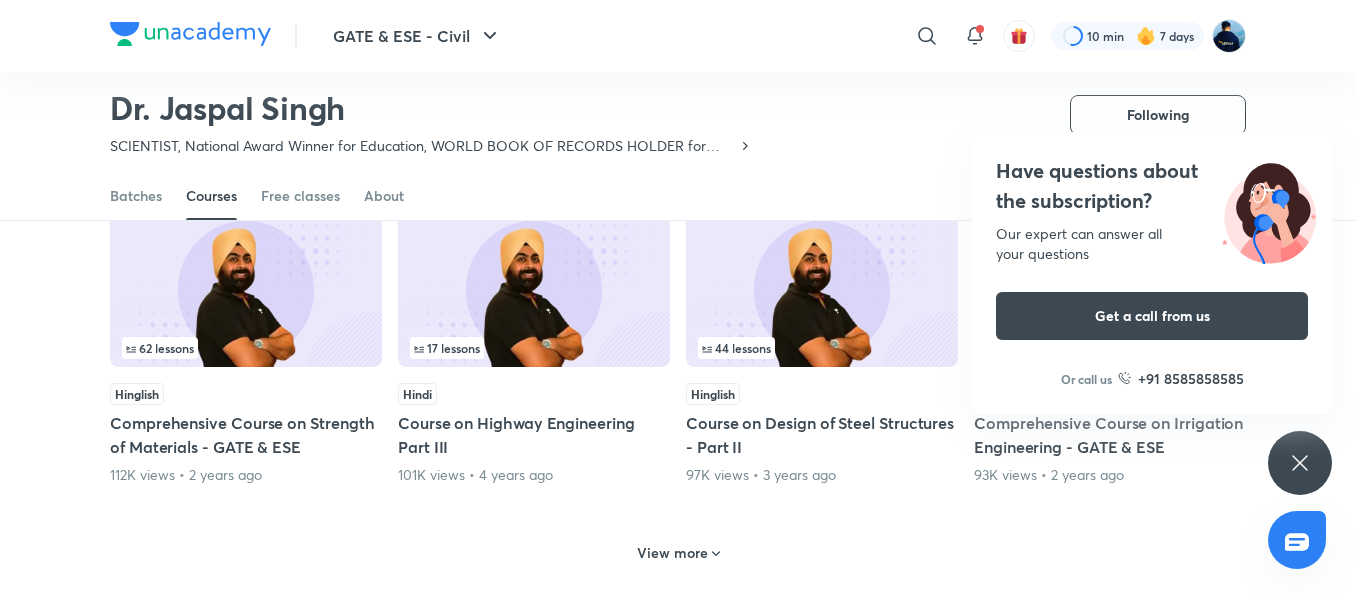 scroll, scrollTop: 2813, scrollLeft: 0, axis: vertical 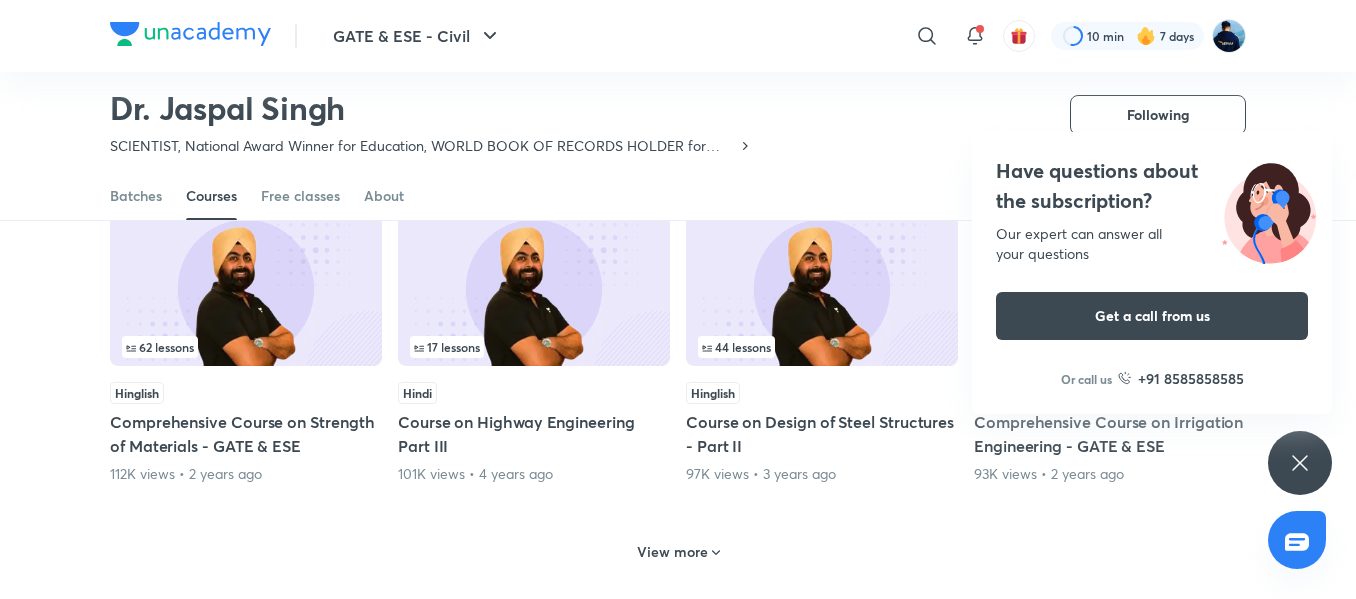 click on "Our expert can answer all your questions" at bounding box center (1152, 244) 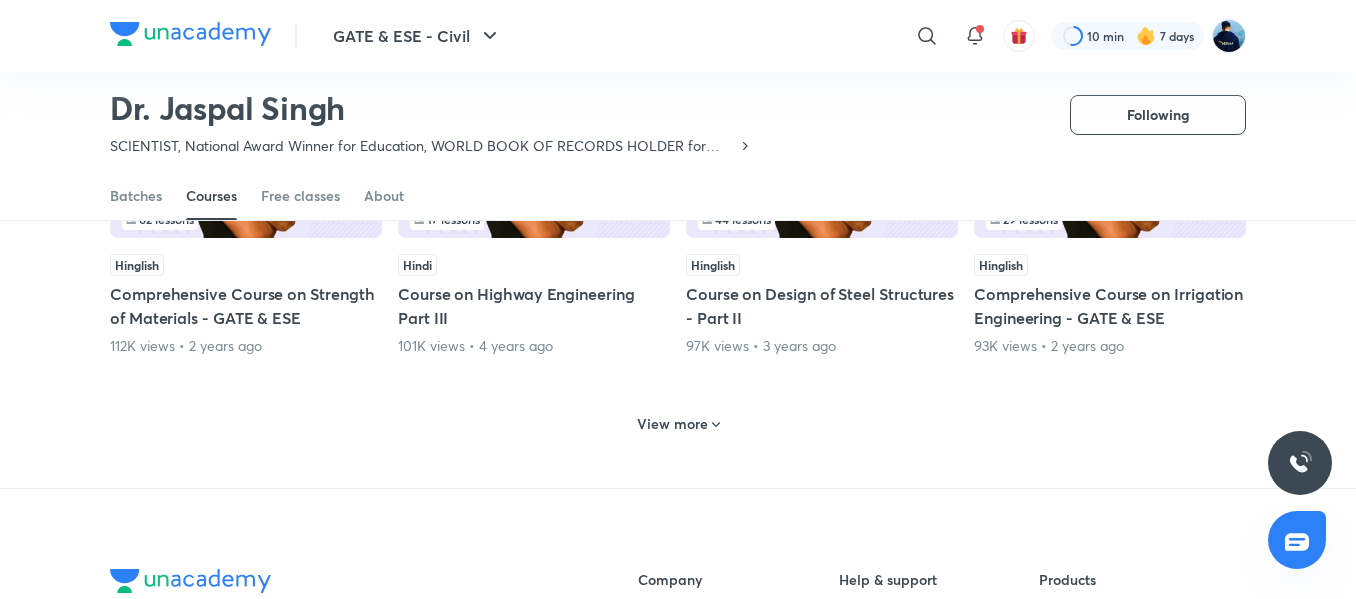 scroll, scrollTop: 2944, scrollLeft: 0, axis: vertical 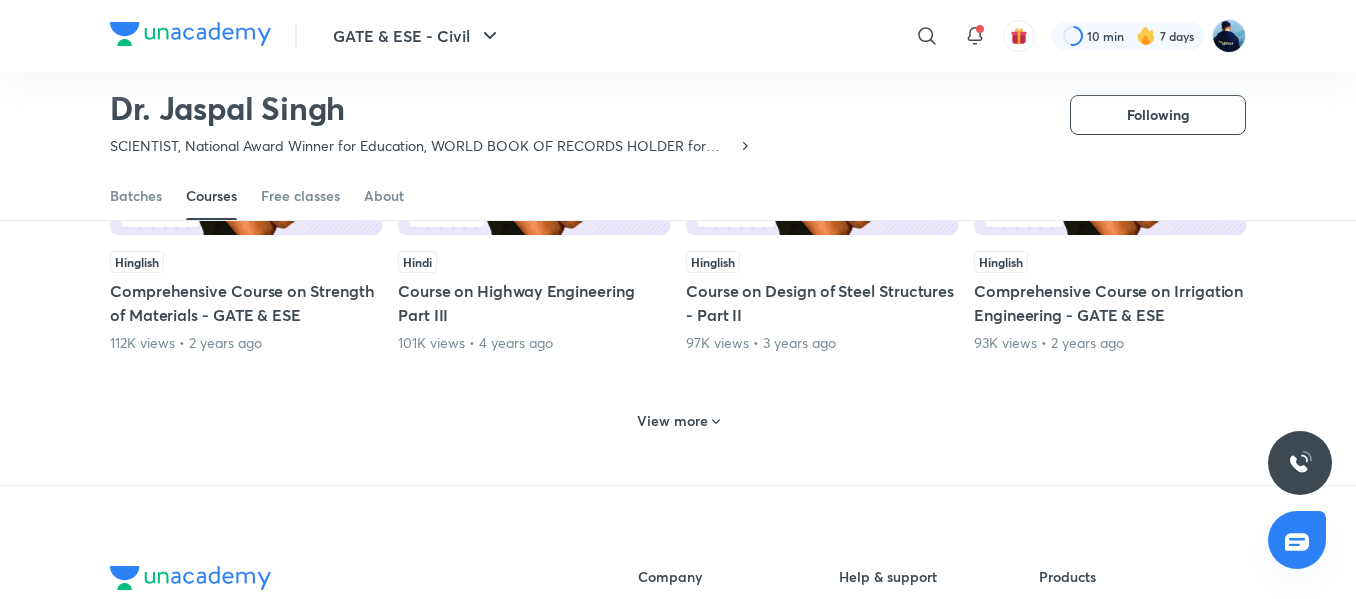 click on "View more" at bounding box center (672, 421) 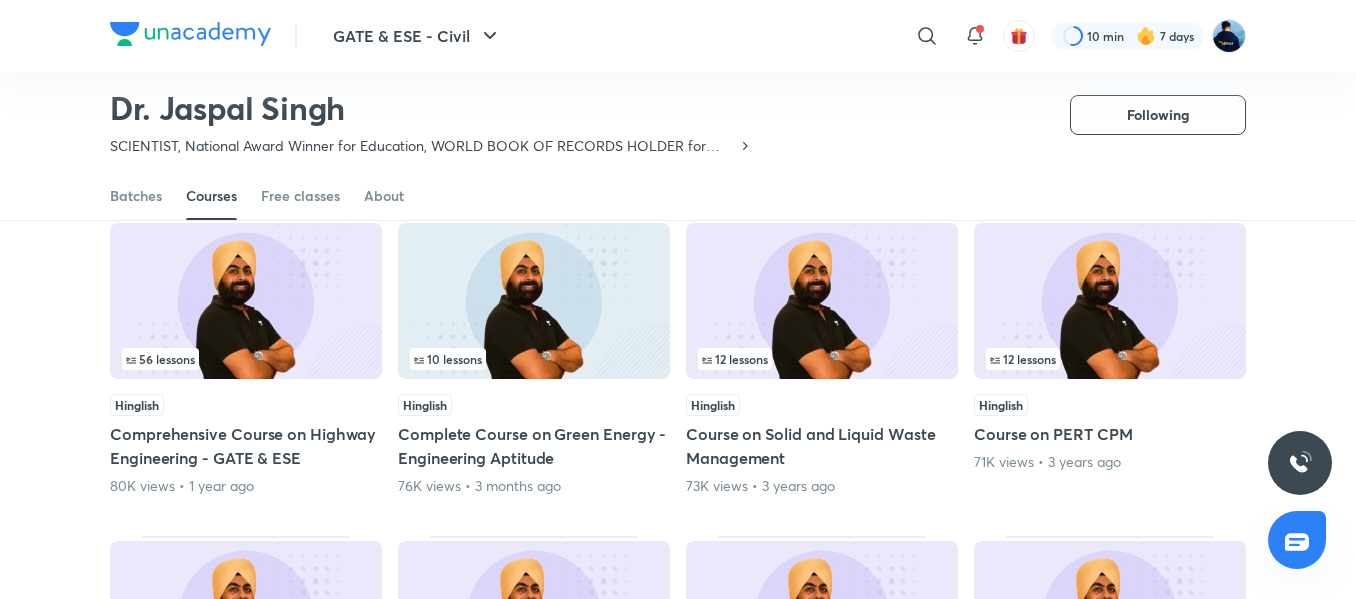 scroll, scrollTop: 3476, scrollLeft: 0, axis: vertical 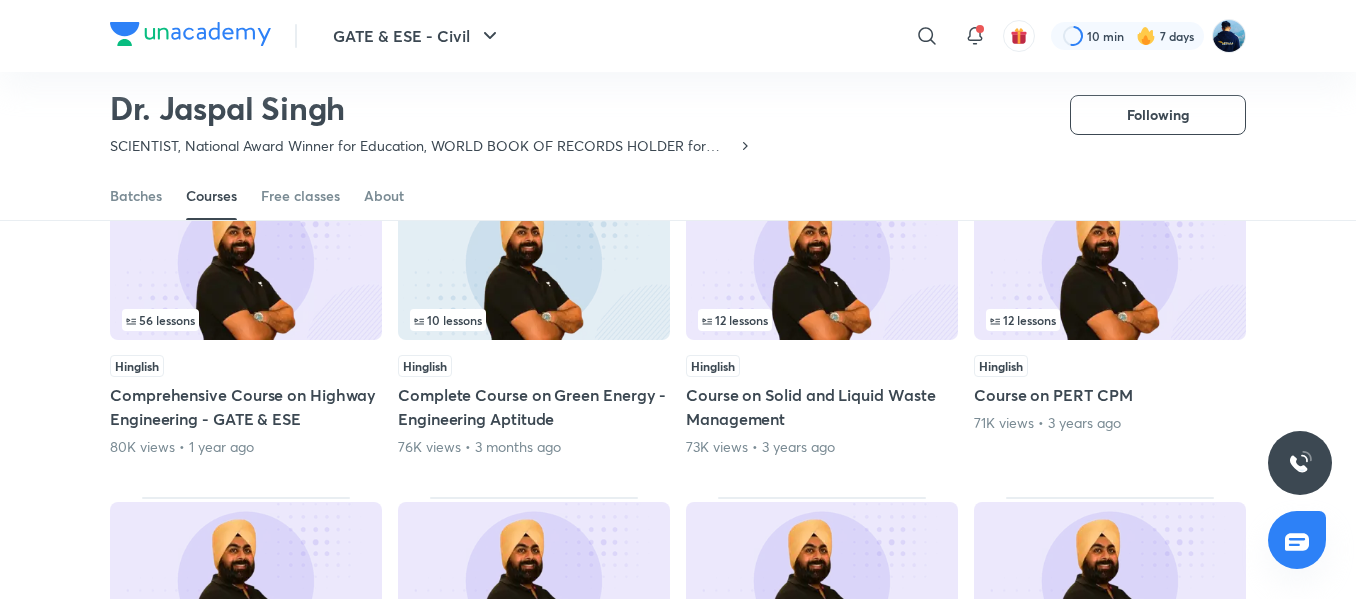 click at bounding box center [822, 262] 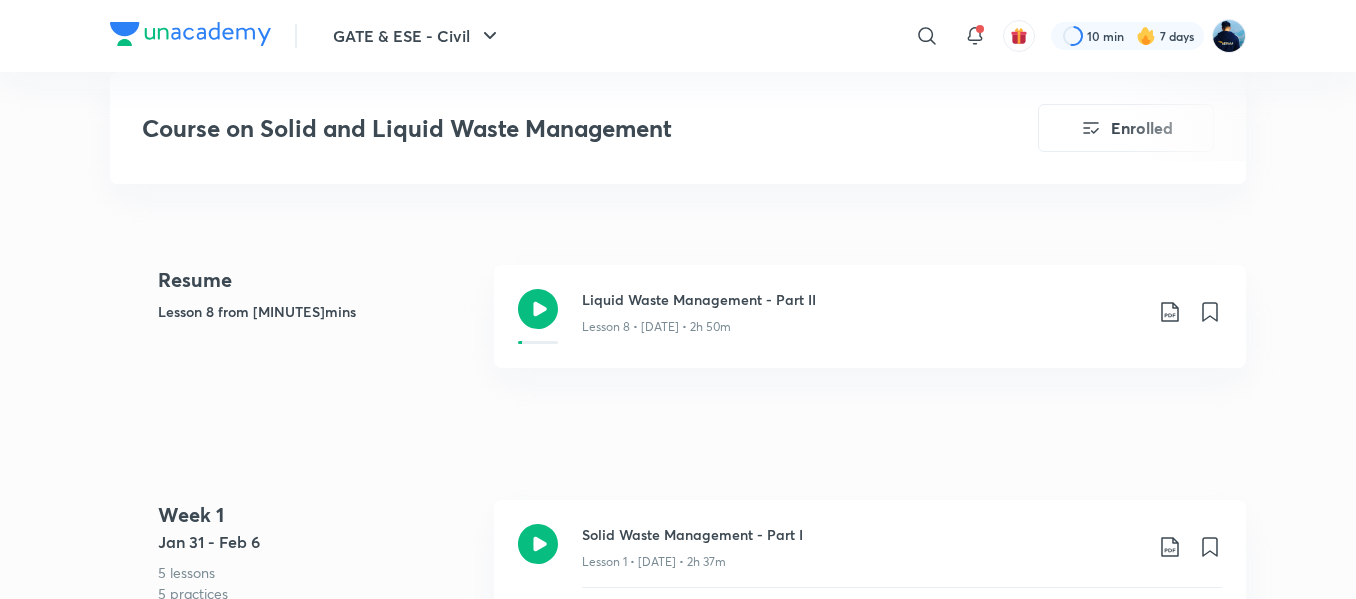 scroll, scrollTop: 901, scrollLeft: 0, axis: vertical 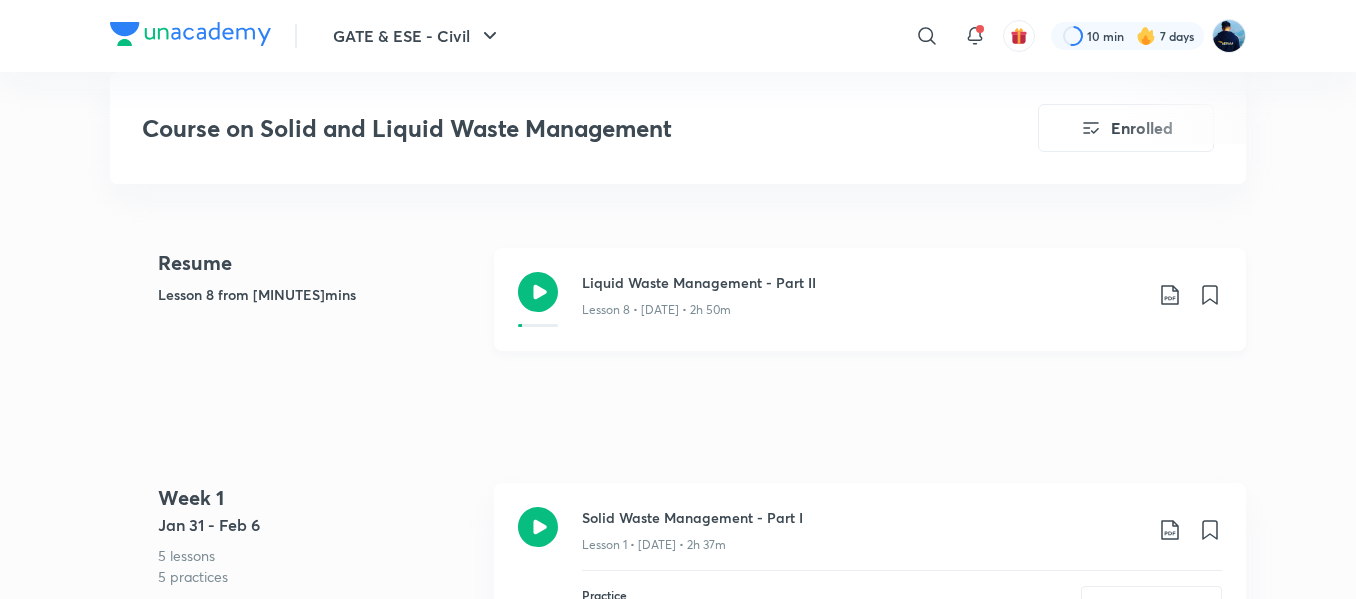 click 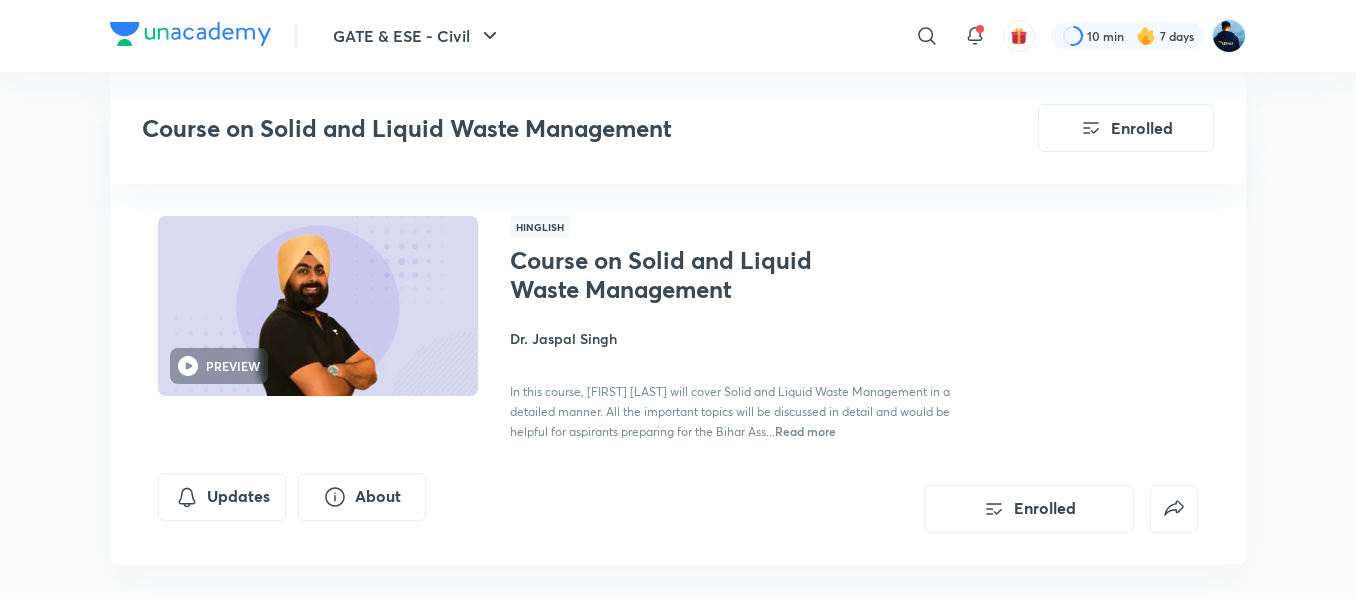 scroll, scrollTop: 901, scrollLeft: 0, axis: vertical 